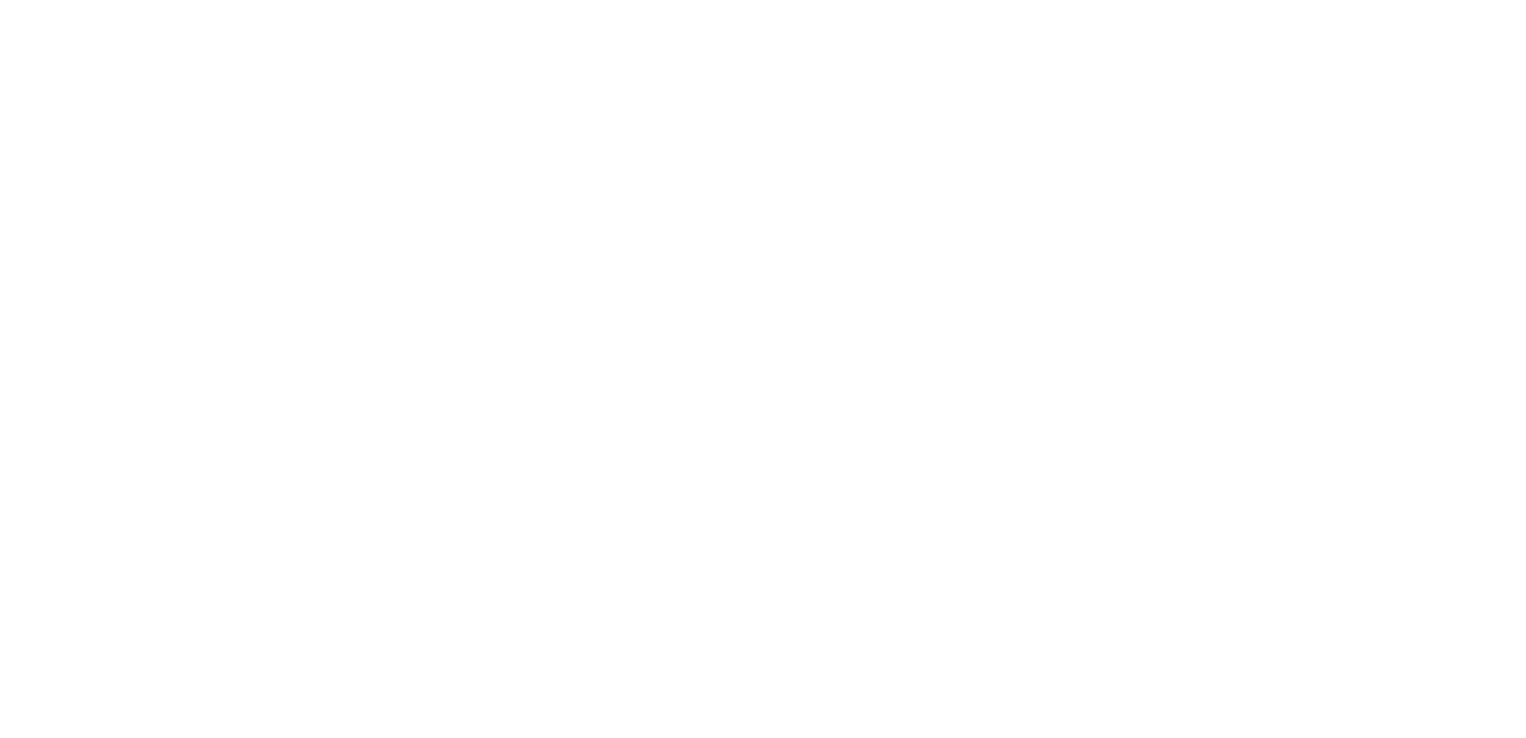 scroll, scrollTop: 0, scrollLeft: 0, axis: both 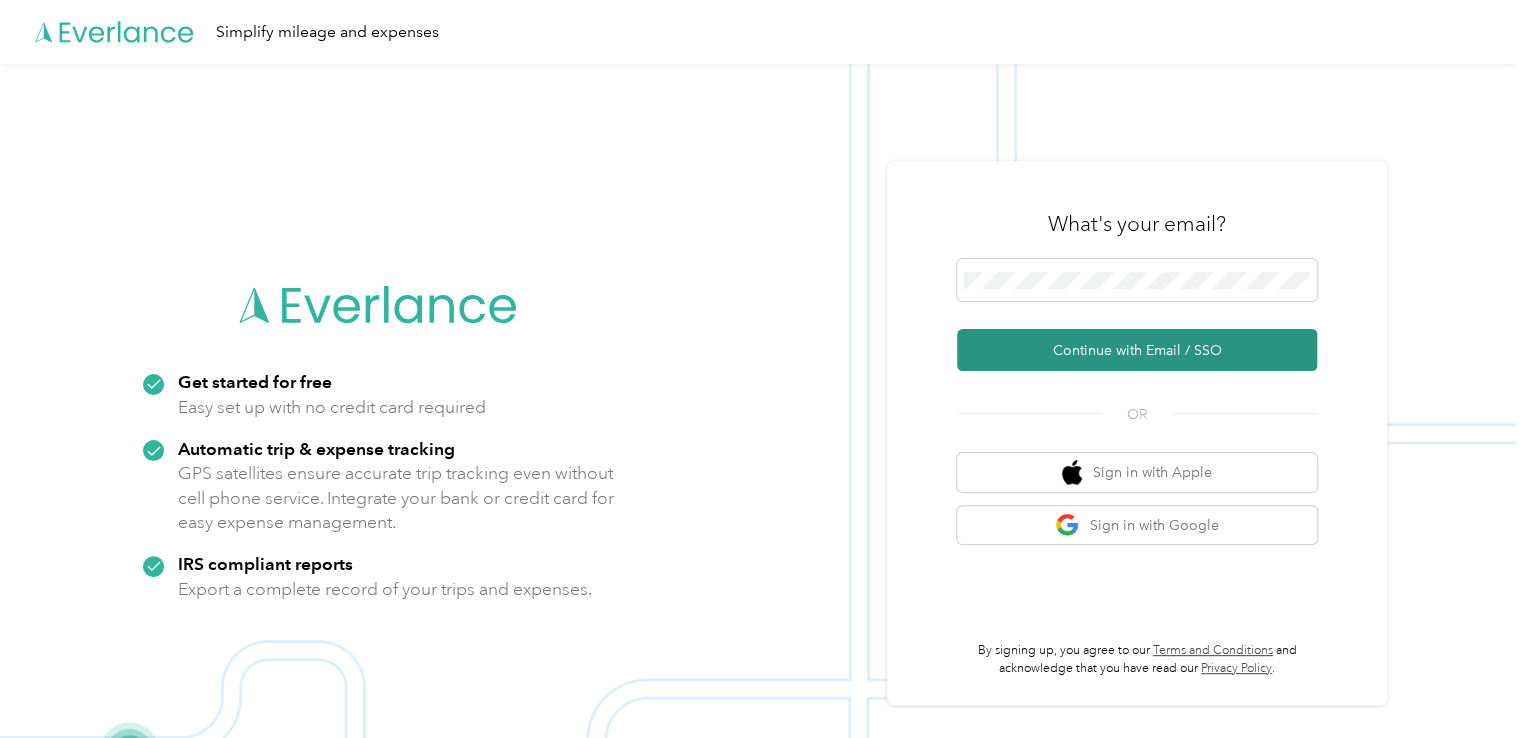 click on "Continue with Email / SSO" at bounding box center [1137, 350] 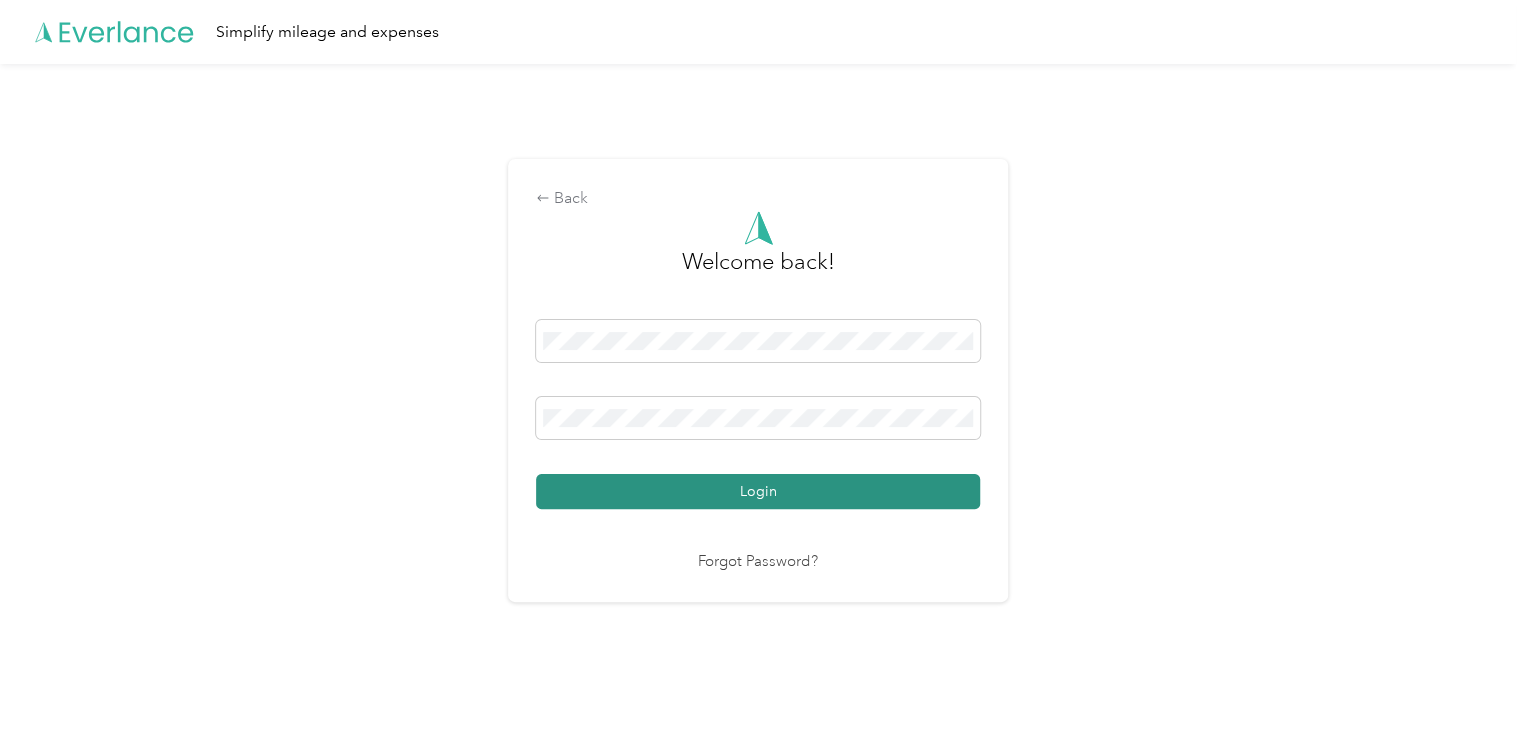 click on "Login" at bounding box center [758, 491] 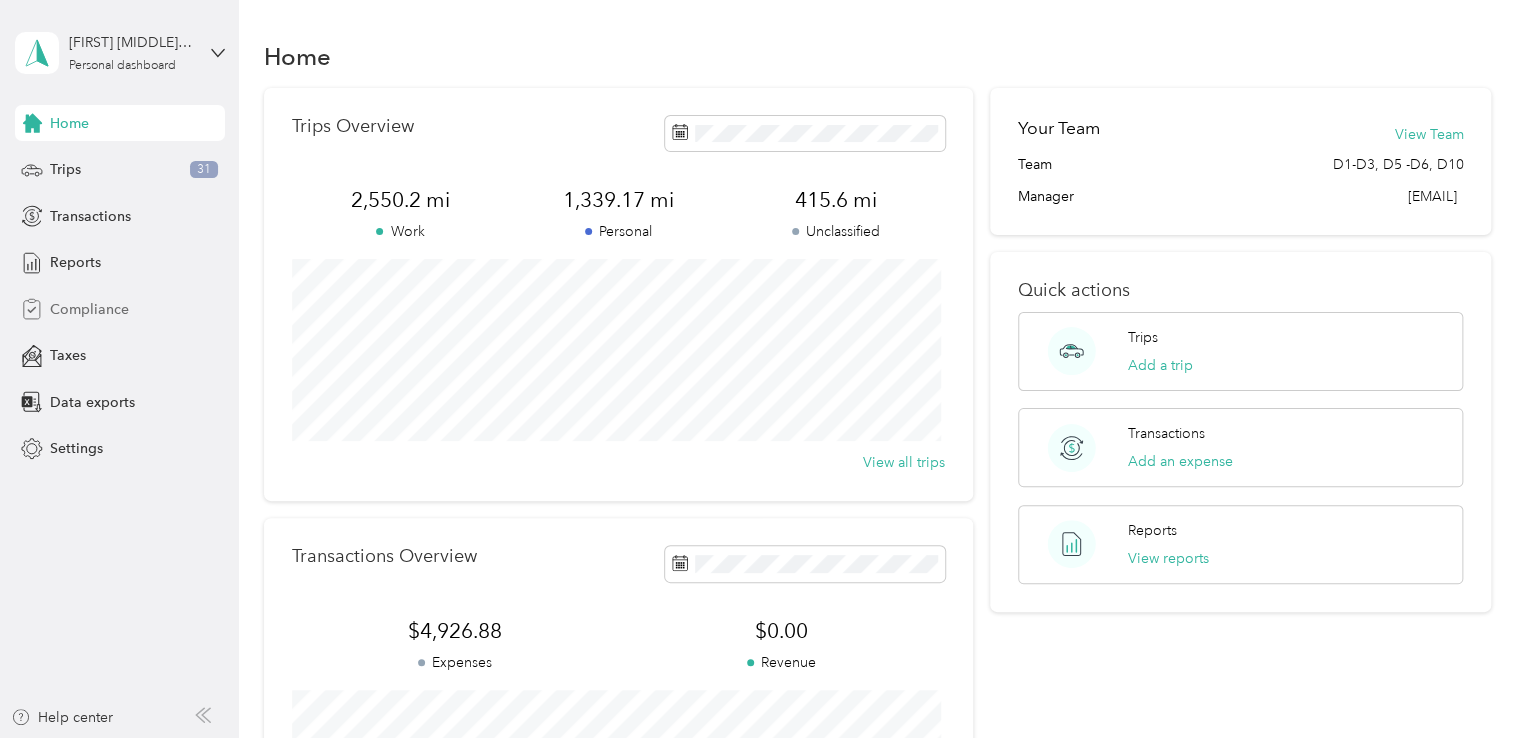 click on "Compliance" at bounding box center (89, 309) 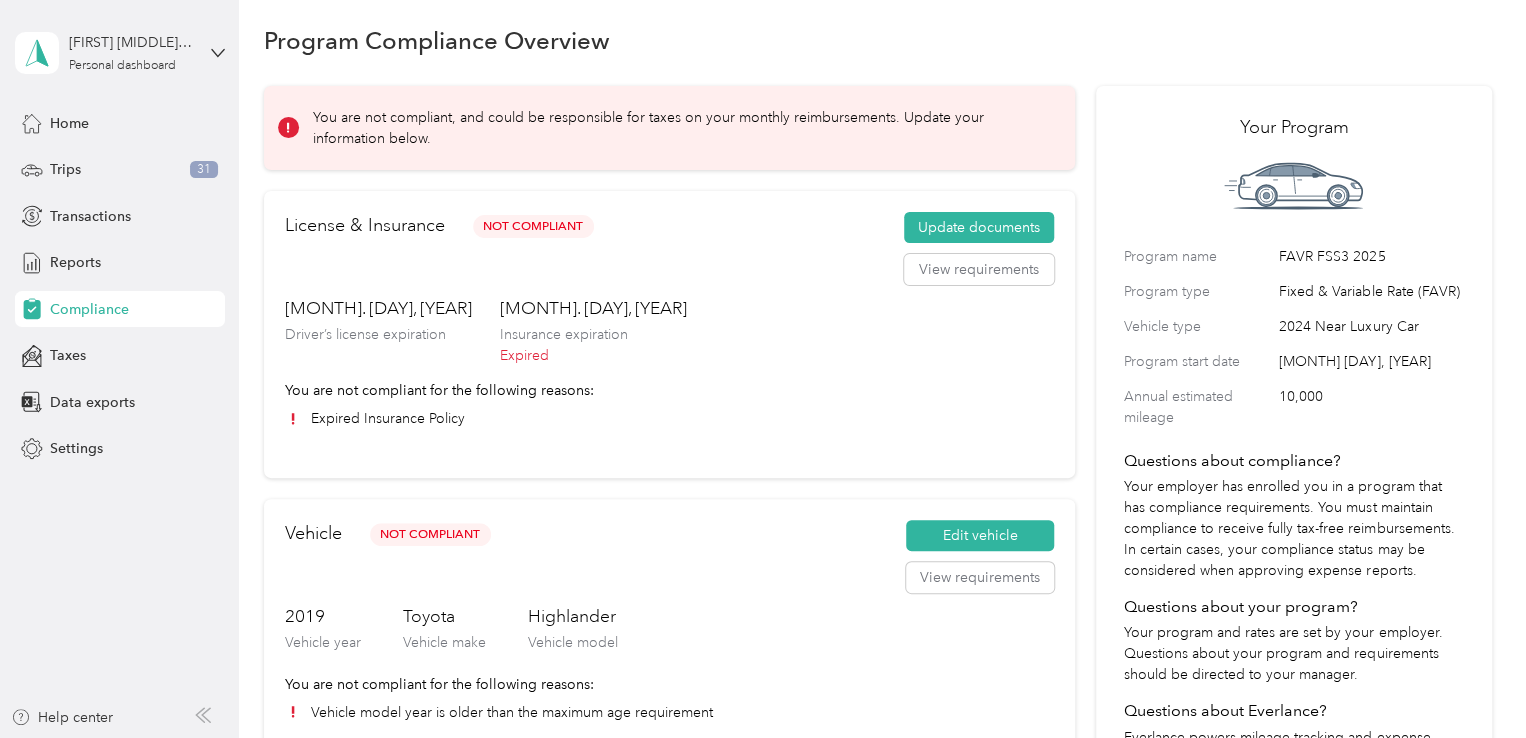 scroll, scrollTop: 0, scrollLeft: 0, axis: both 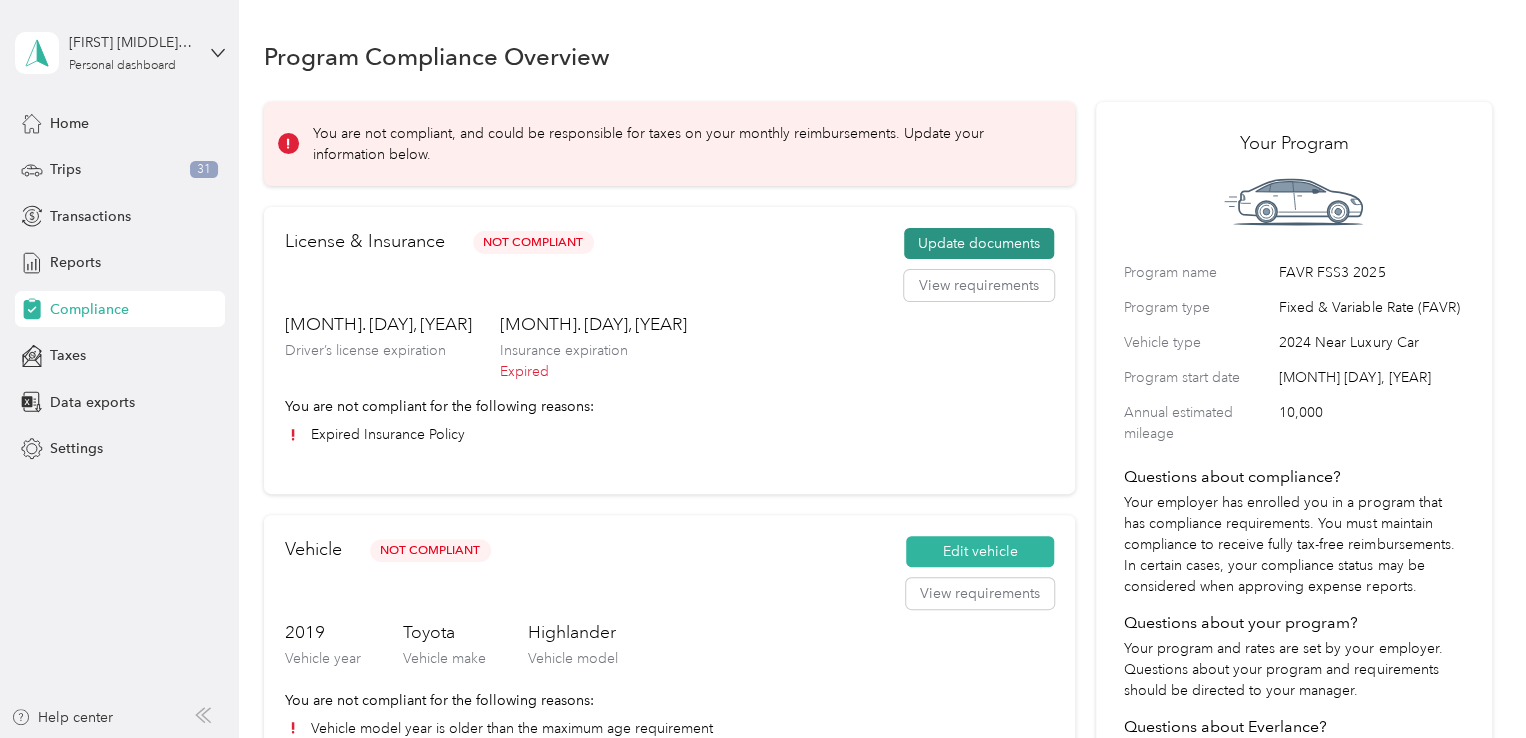 click on "Update documents" at bounding box center (979, 244) 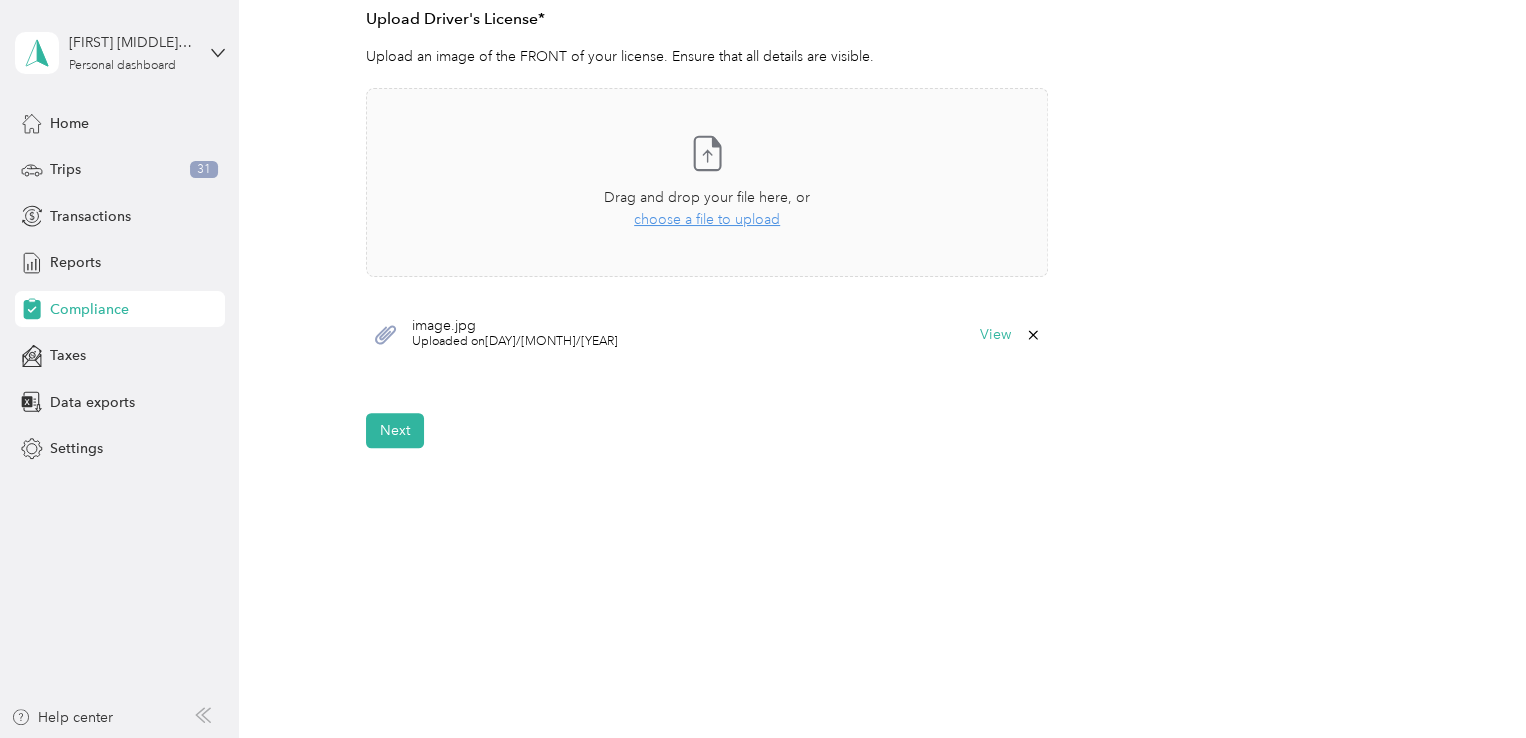 scroll, scrollTop: 572, scrollLeft: 0, axis: vertical 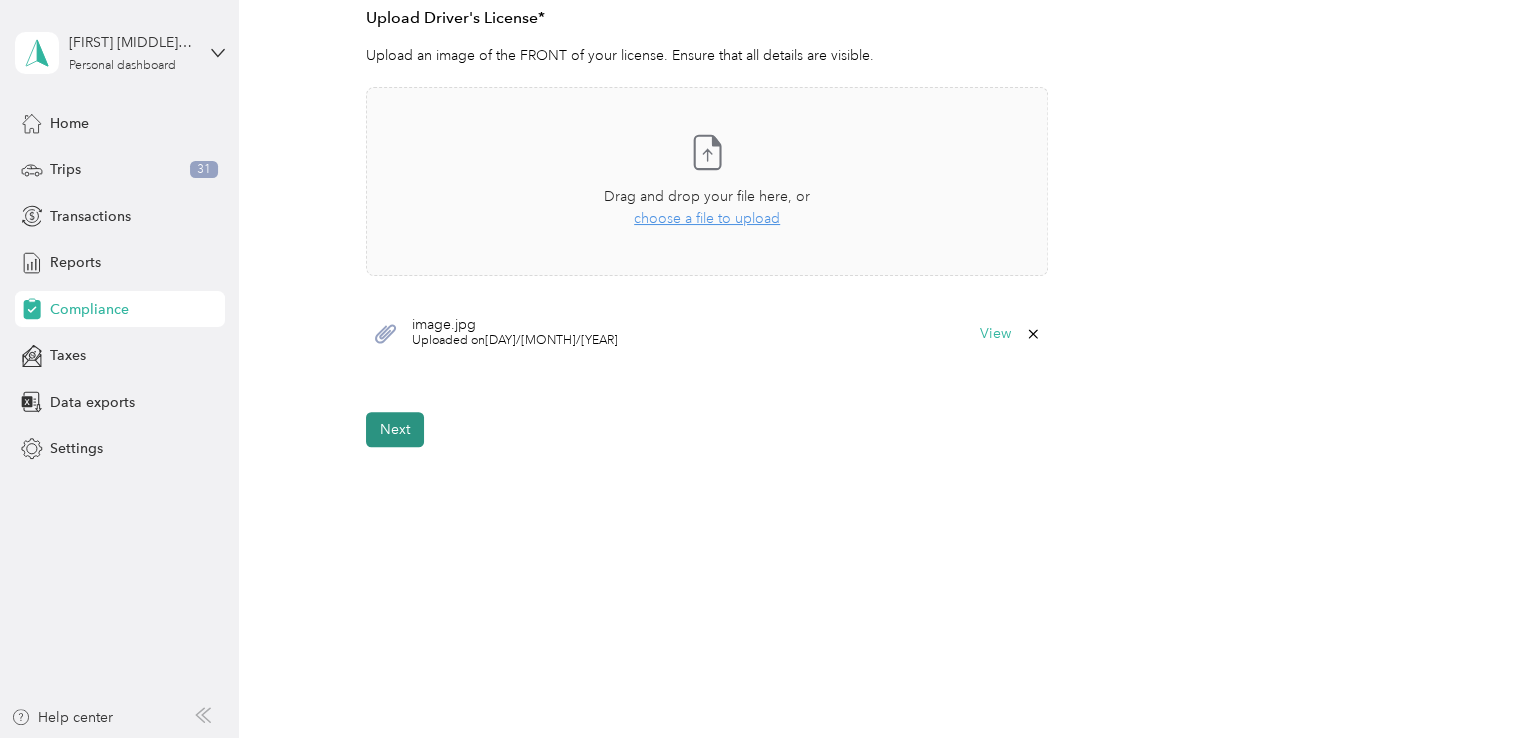 click on "Next" at bounding box center [395, 429] 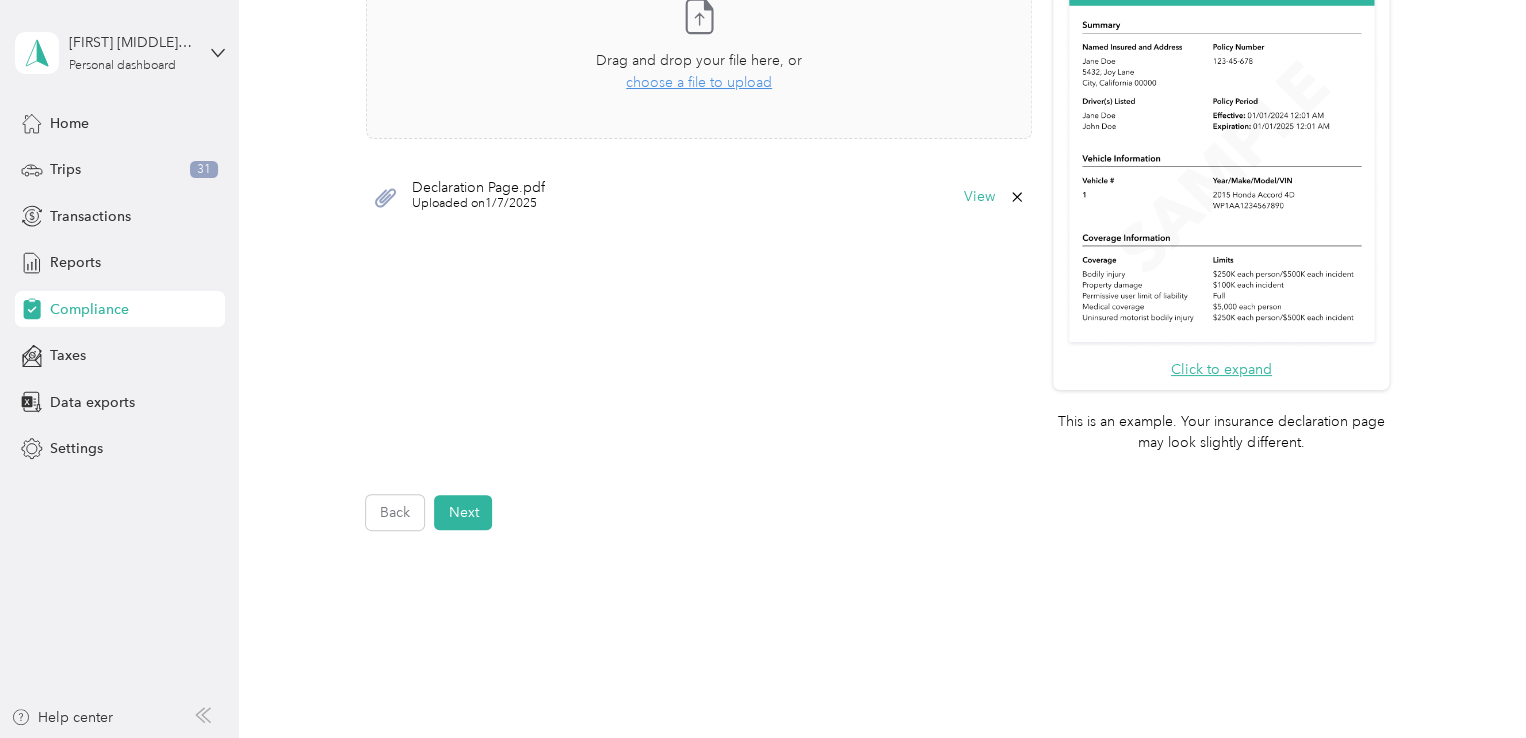 scroll, scrollTop: 464, scrollLeft: 0, axis: vertical 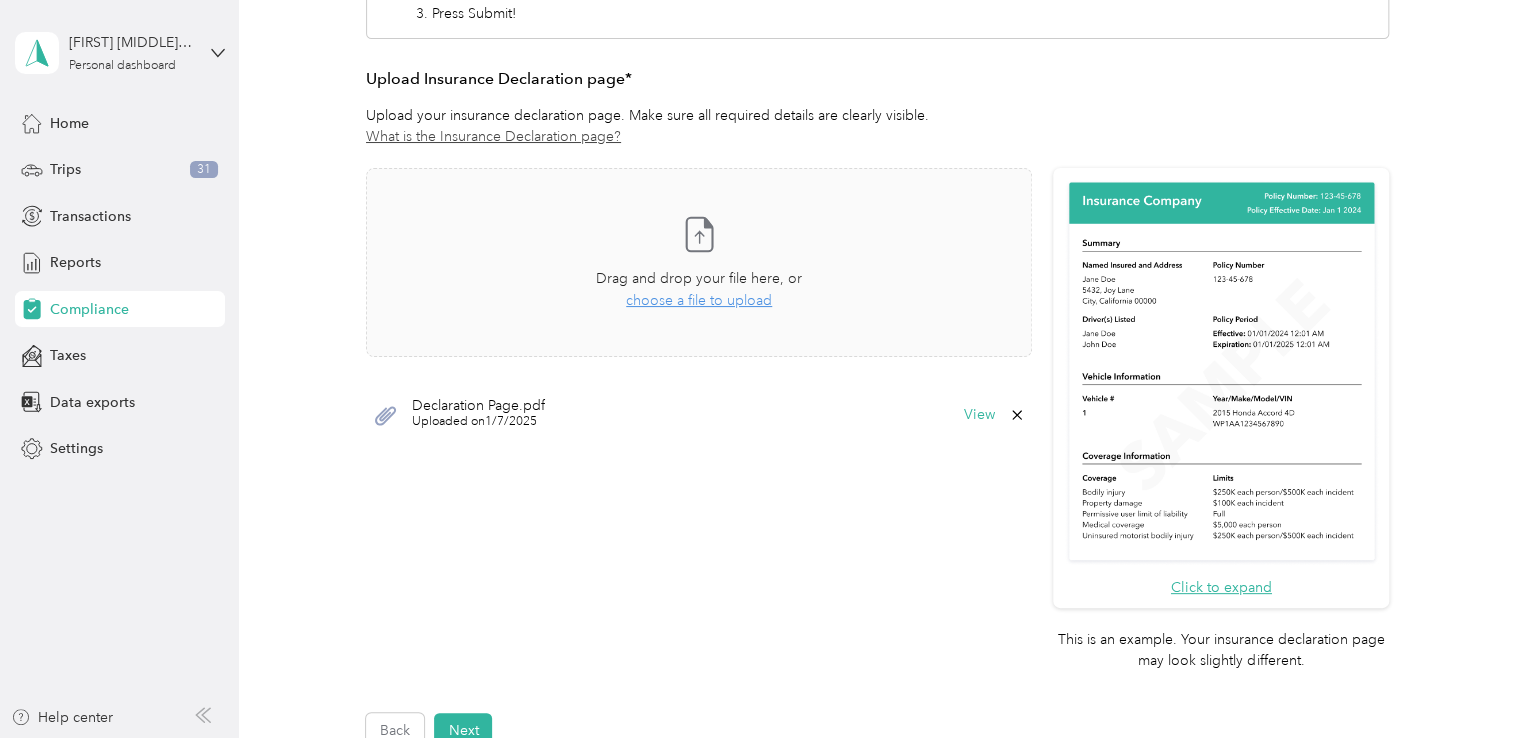 click 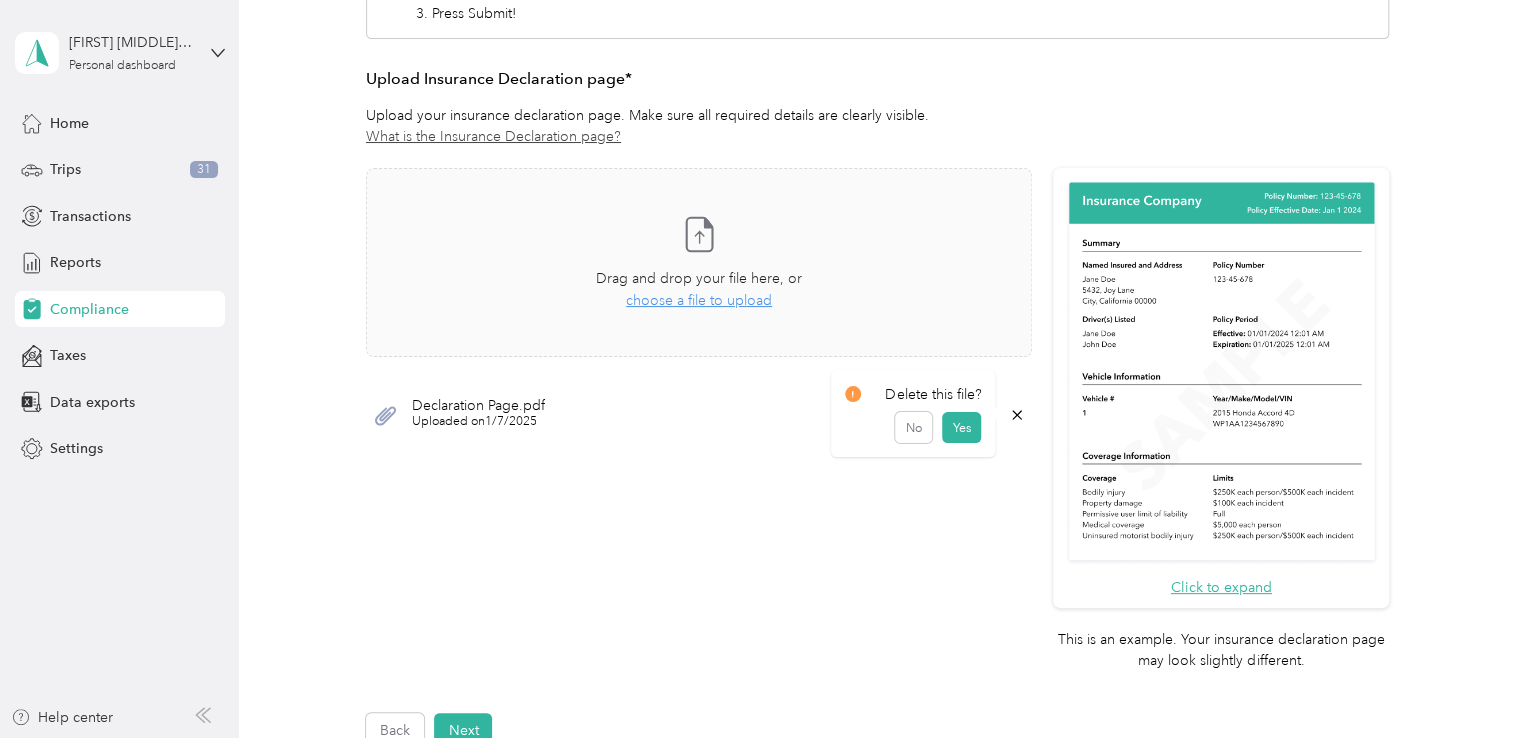 click on "Yes" at bounding box center [961, 428] 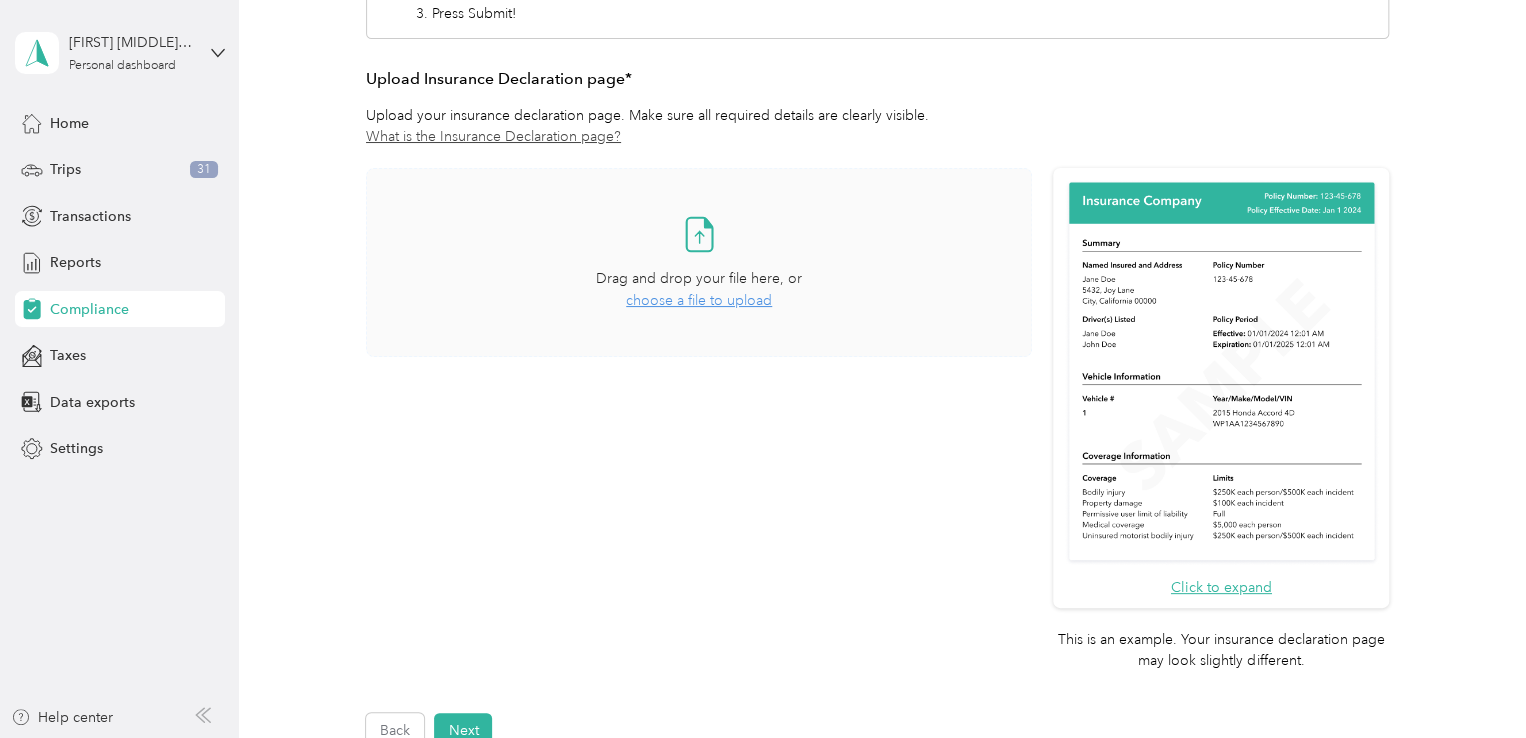 click on "choose a file to upload" at bounding box center [699, 300] 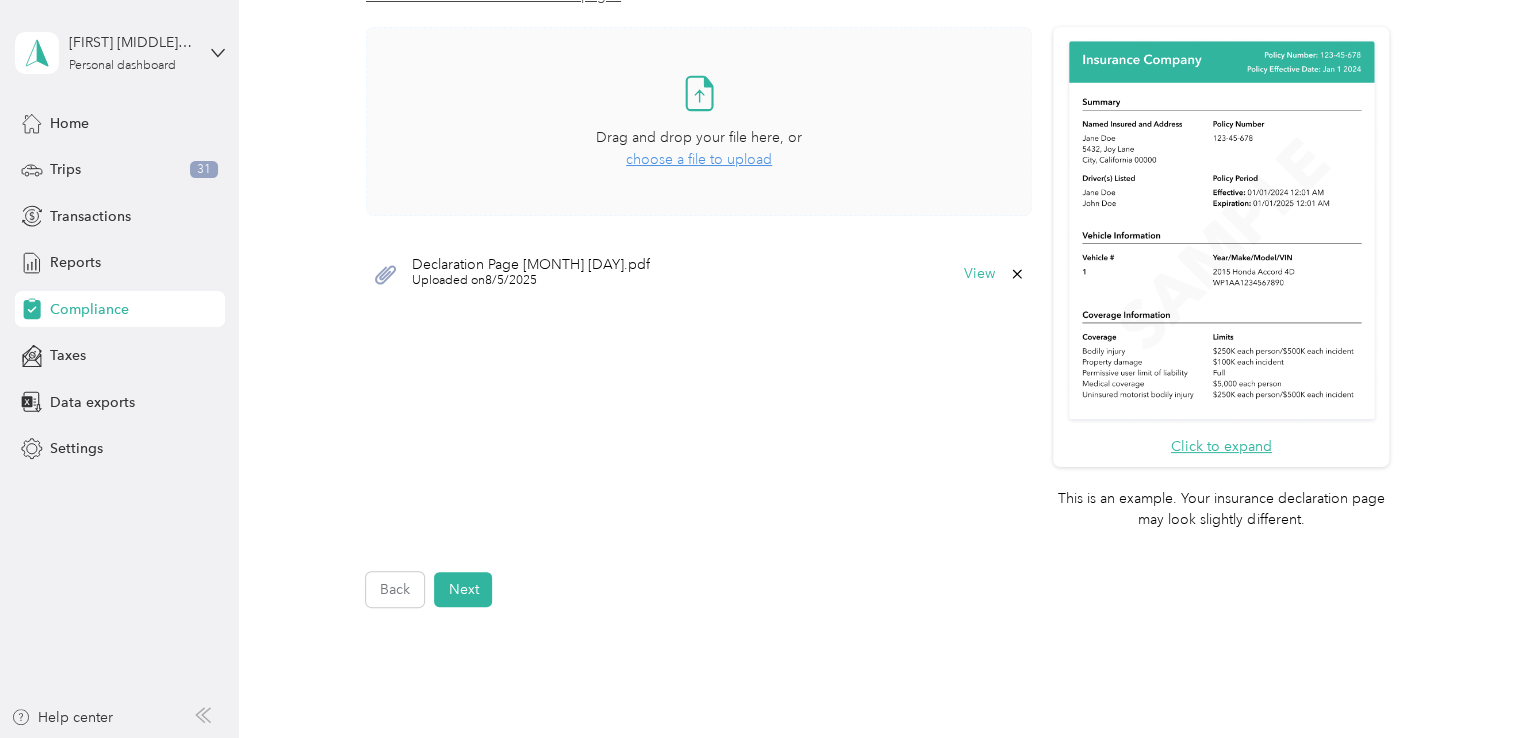 scroll, scrollTop: 564, scrollLeft: 0, axis: vertical 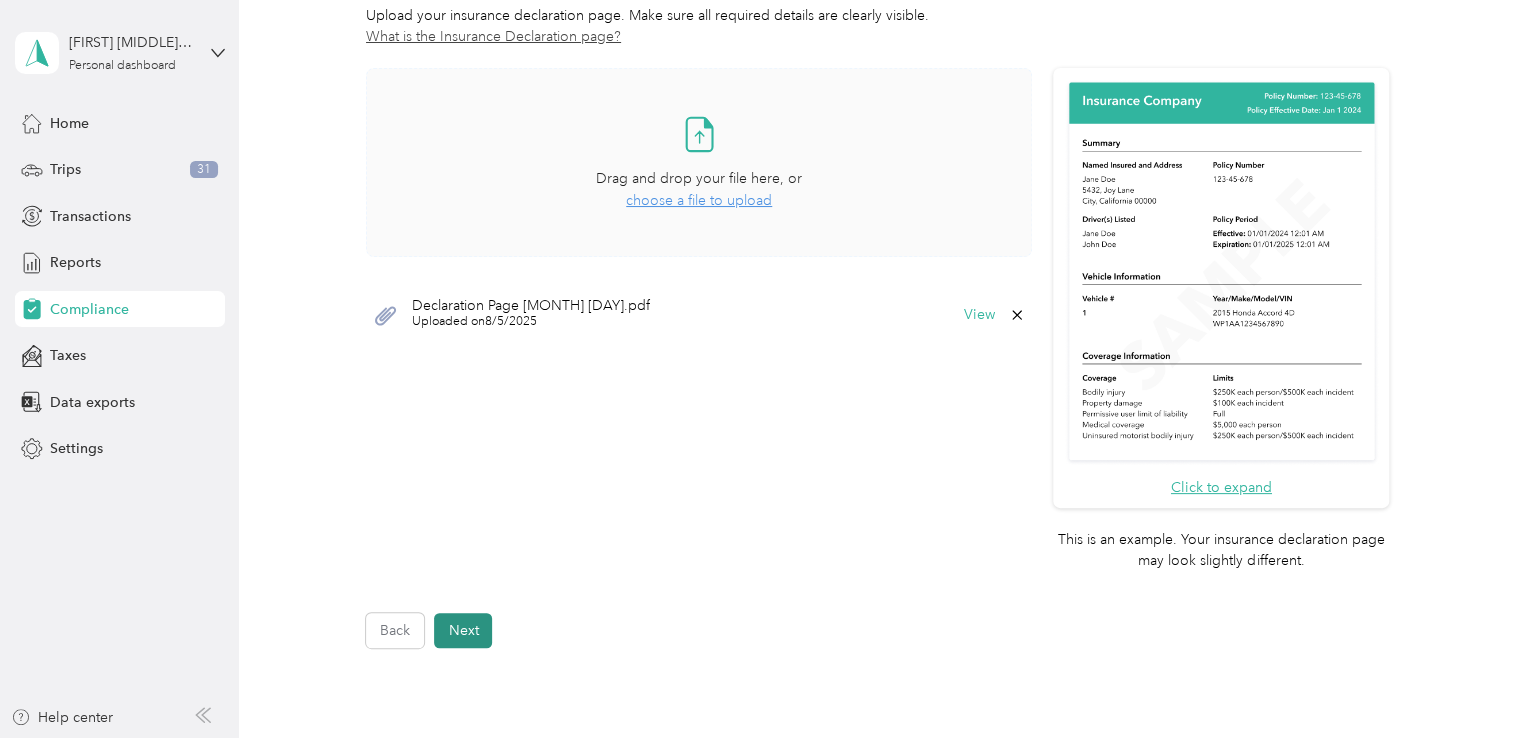 click on "Next" at bounding box center (463, 630) 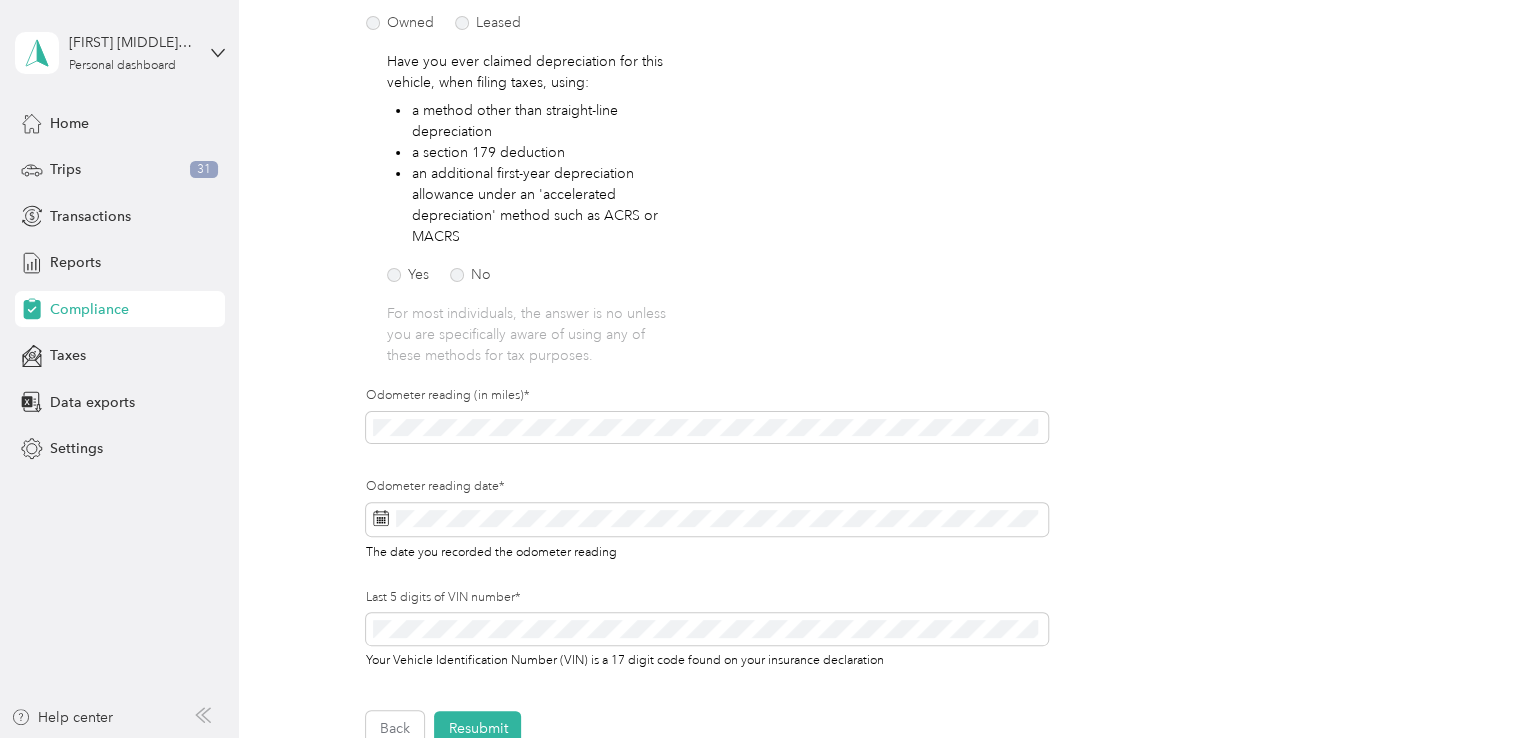 scroll, scrollTop: 424, scrollLeft: 0, axis: vertical 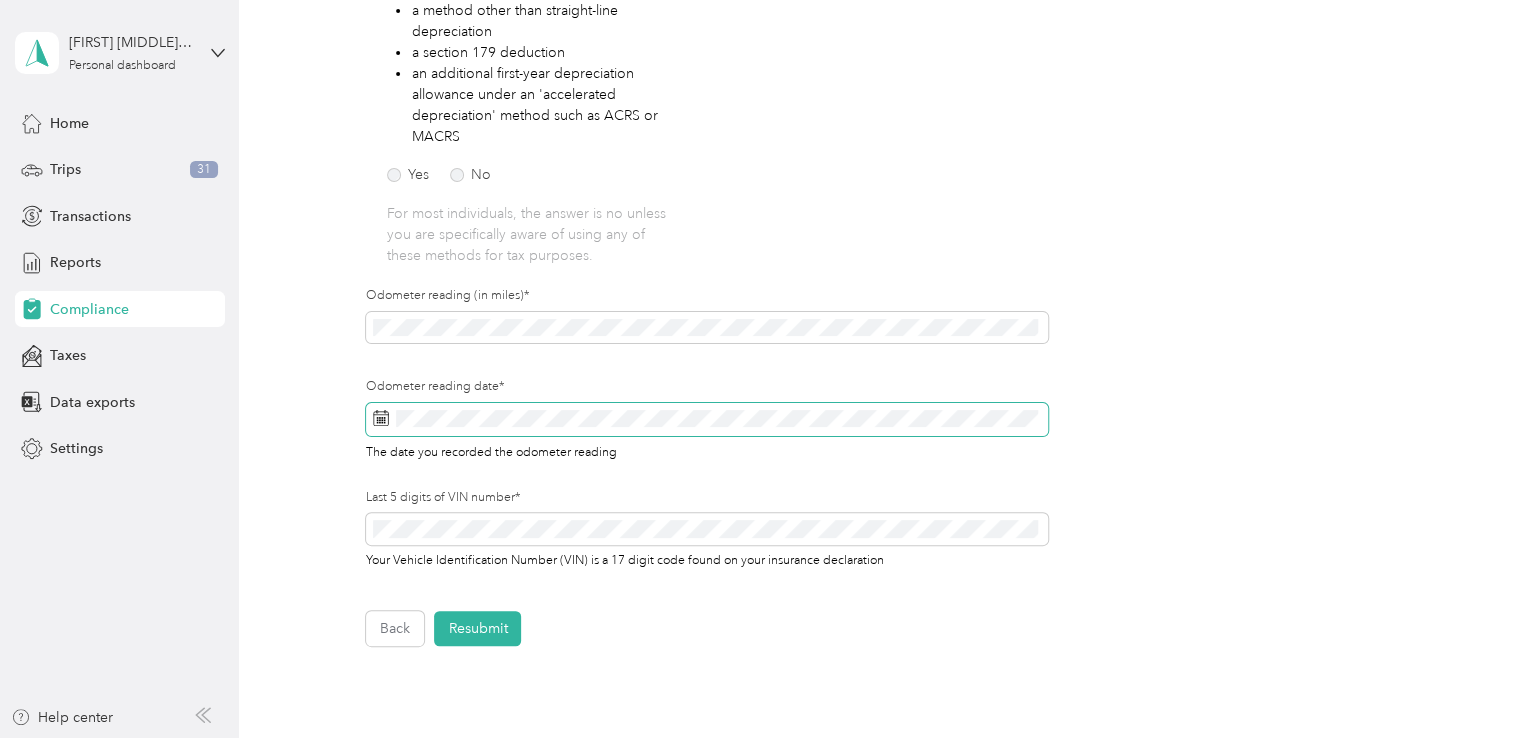 click 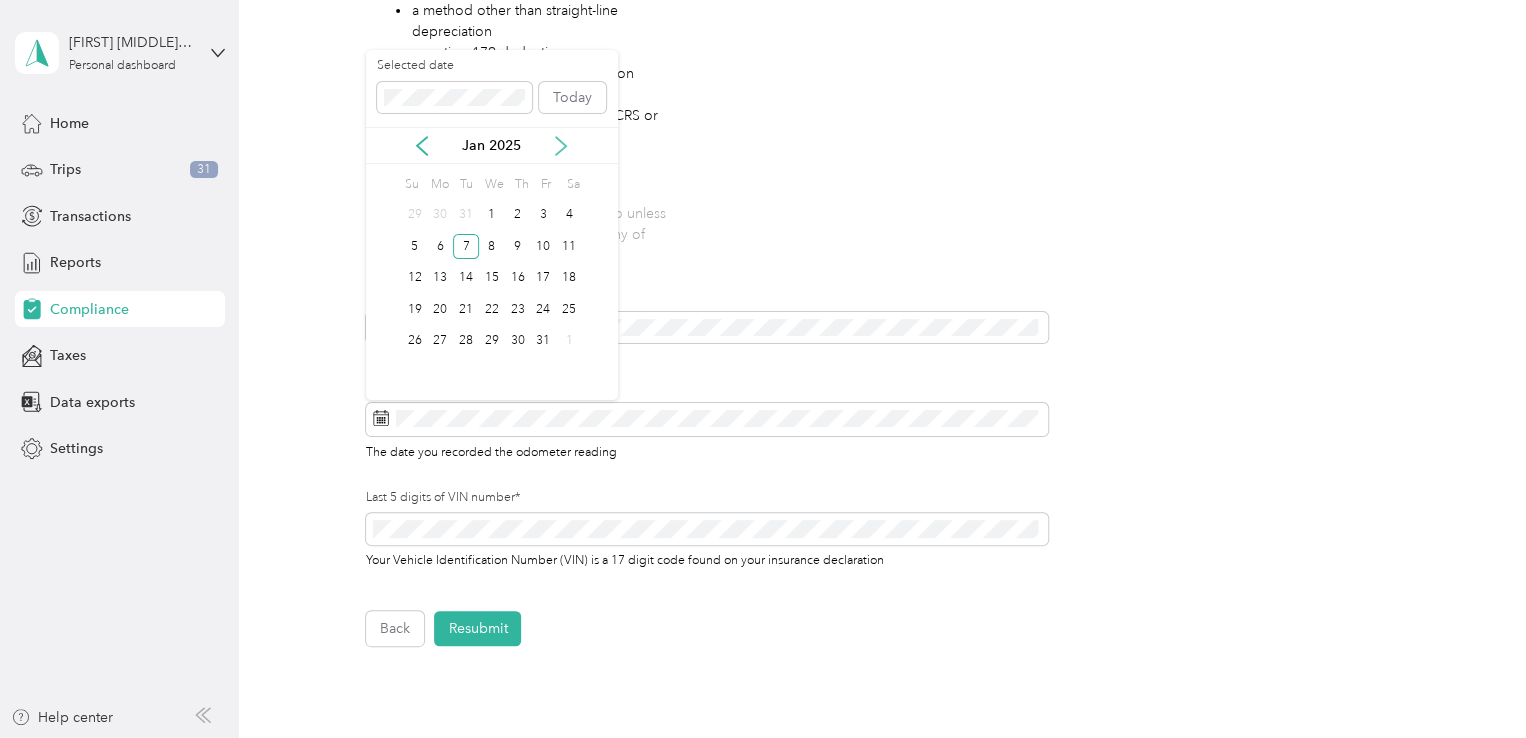 click 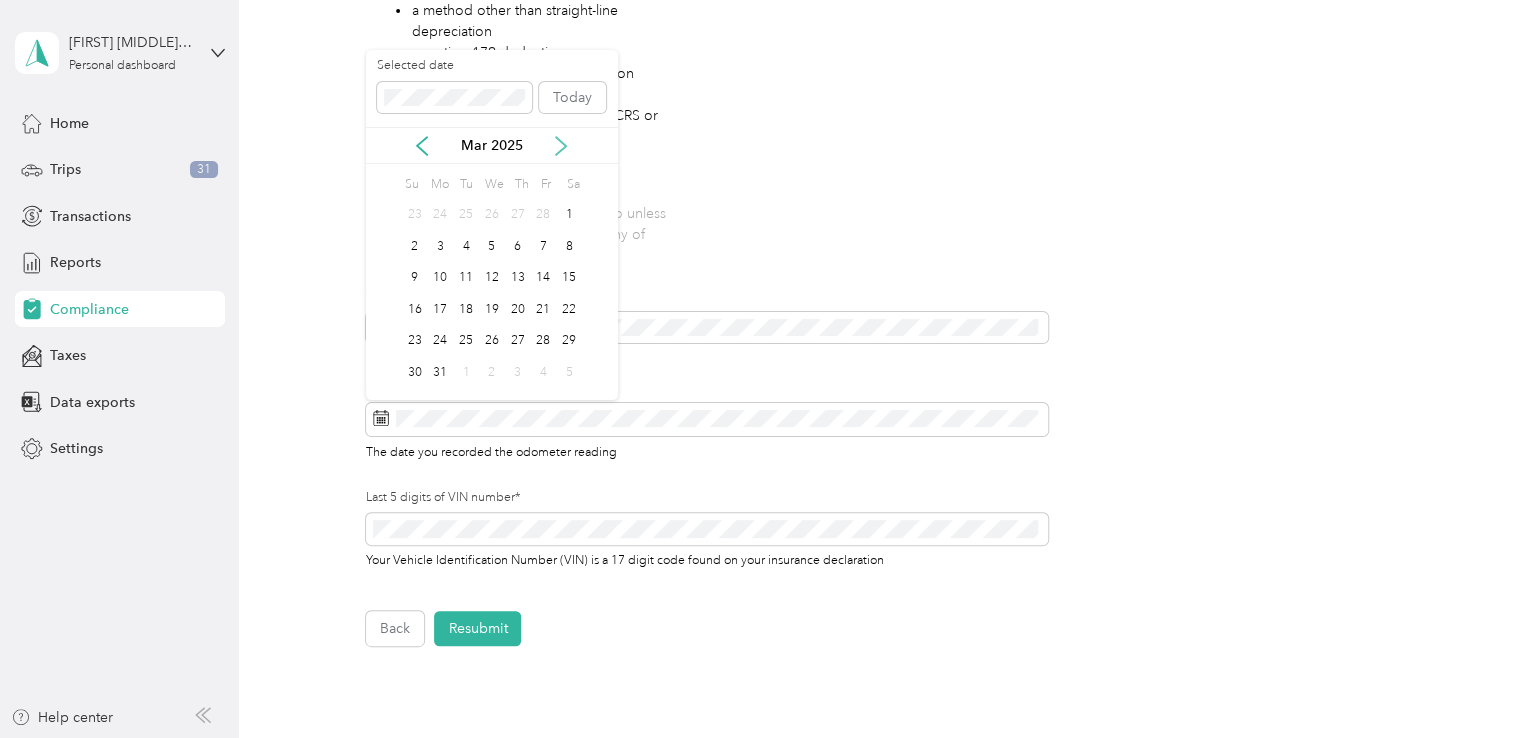 click 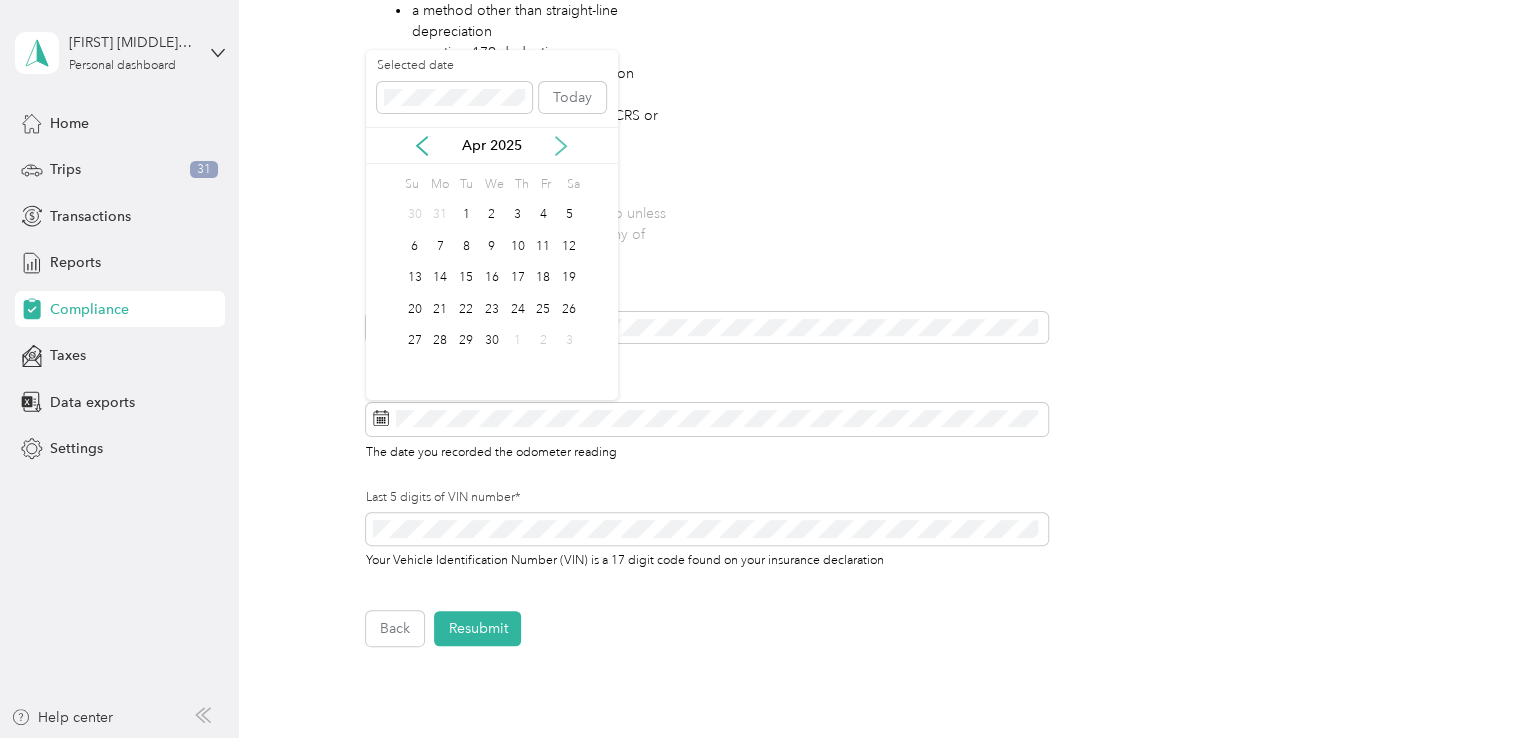 click 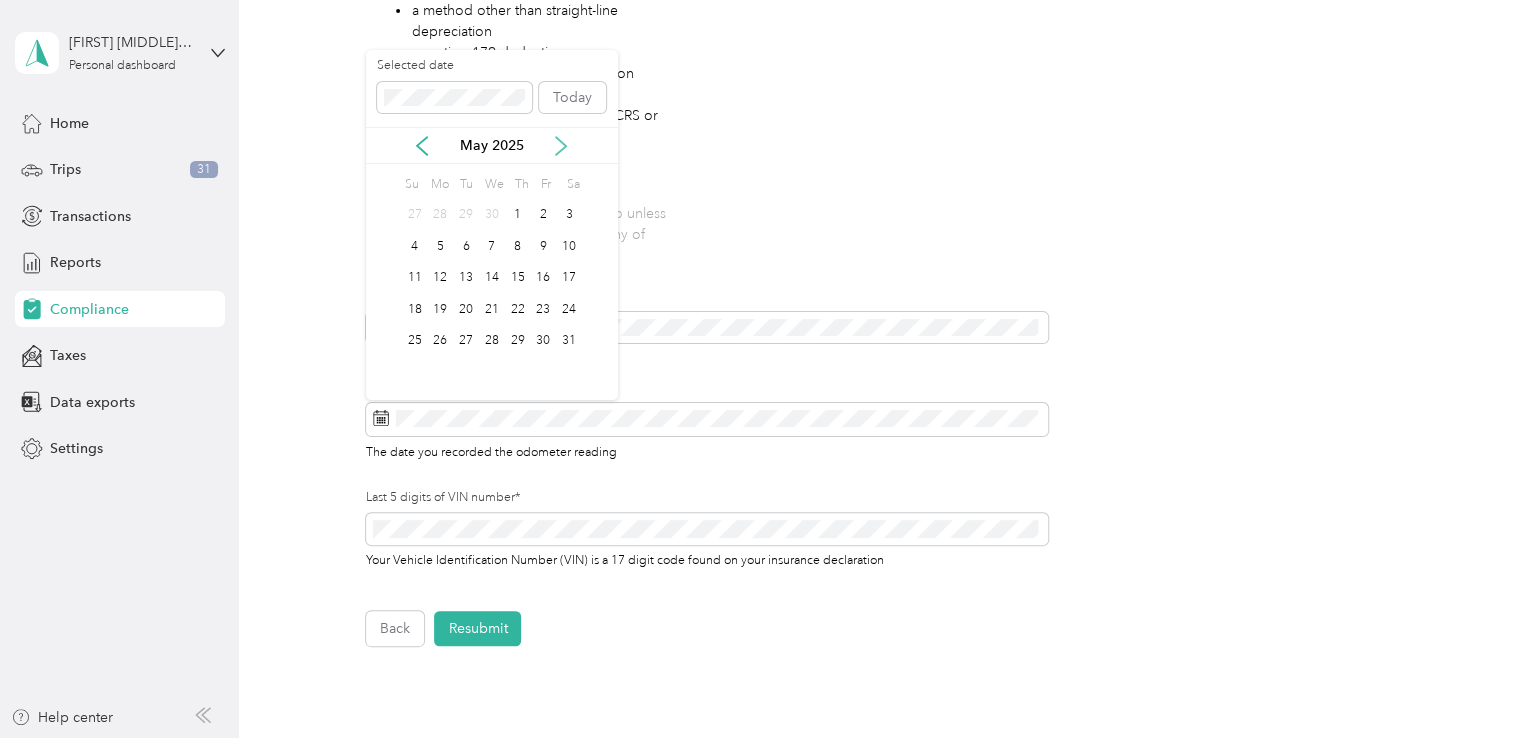 click 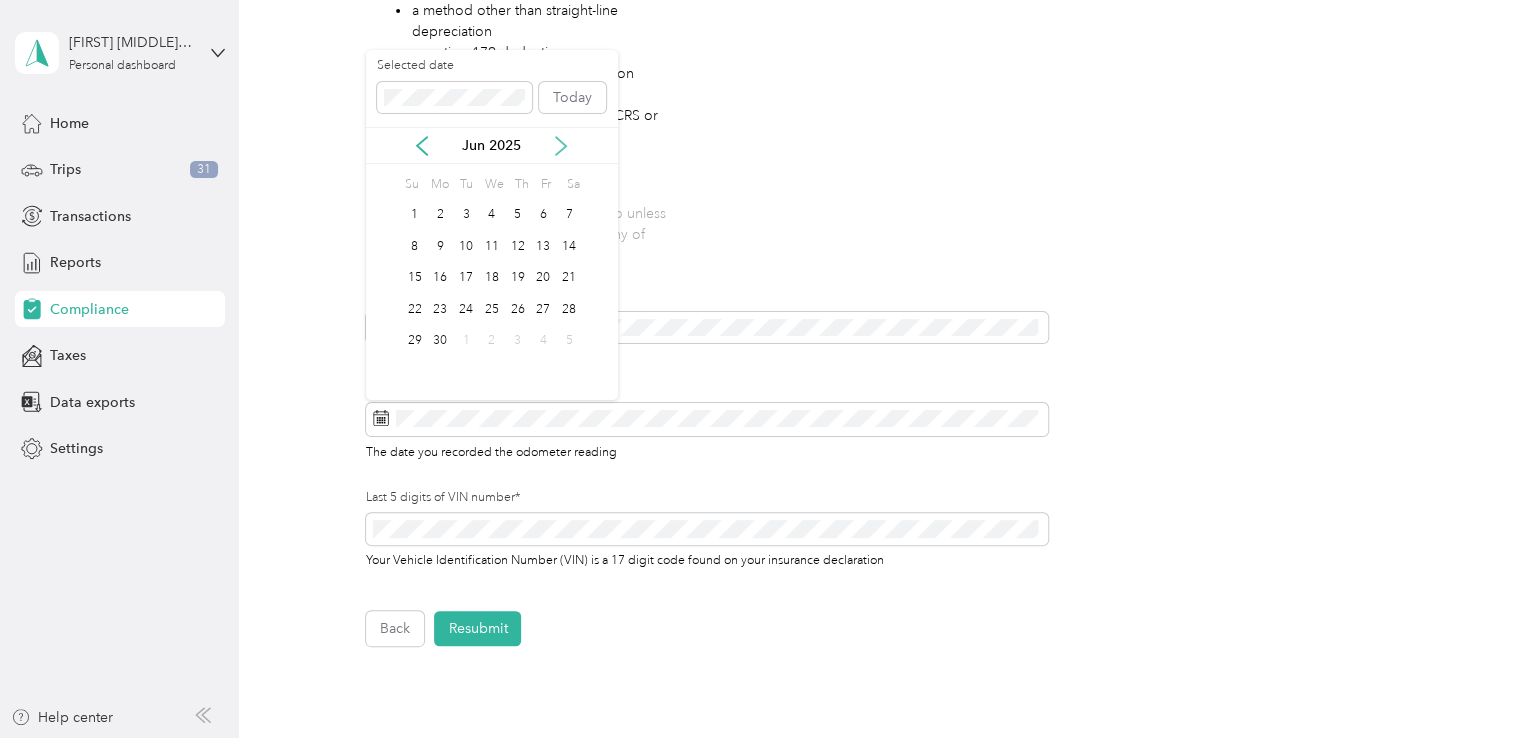 click 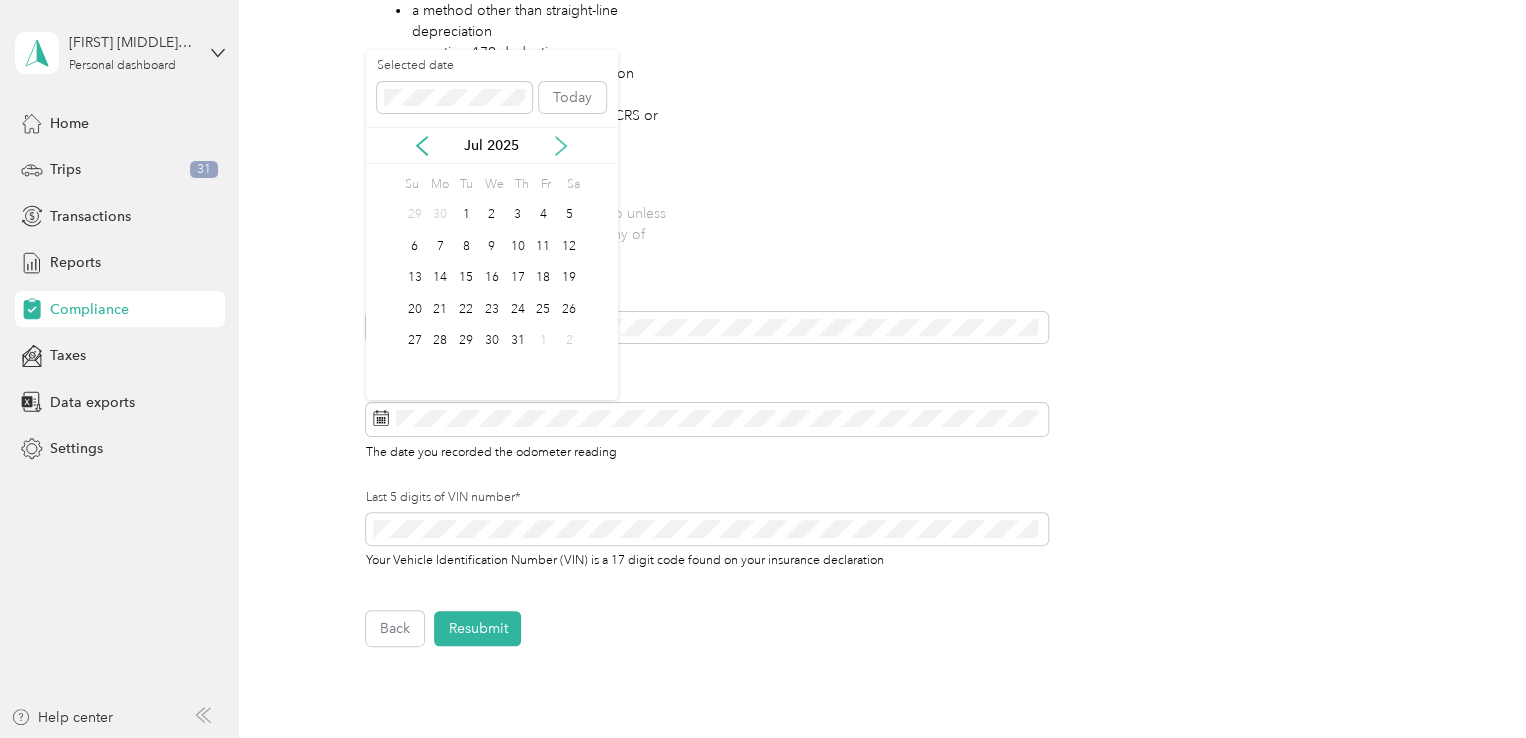 click 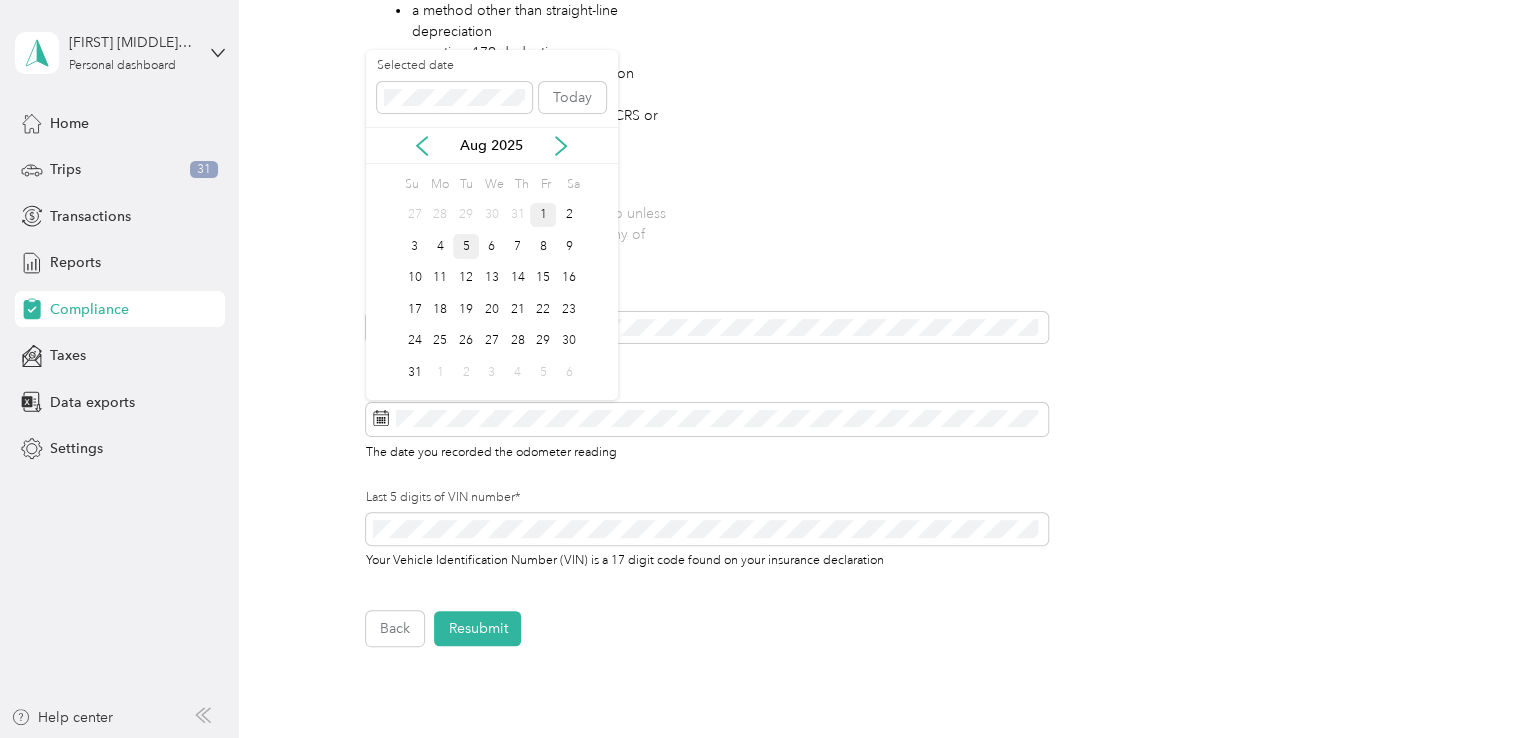 click on "1" at bounding box center [543, 215] 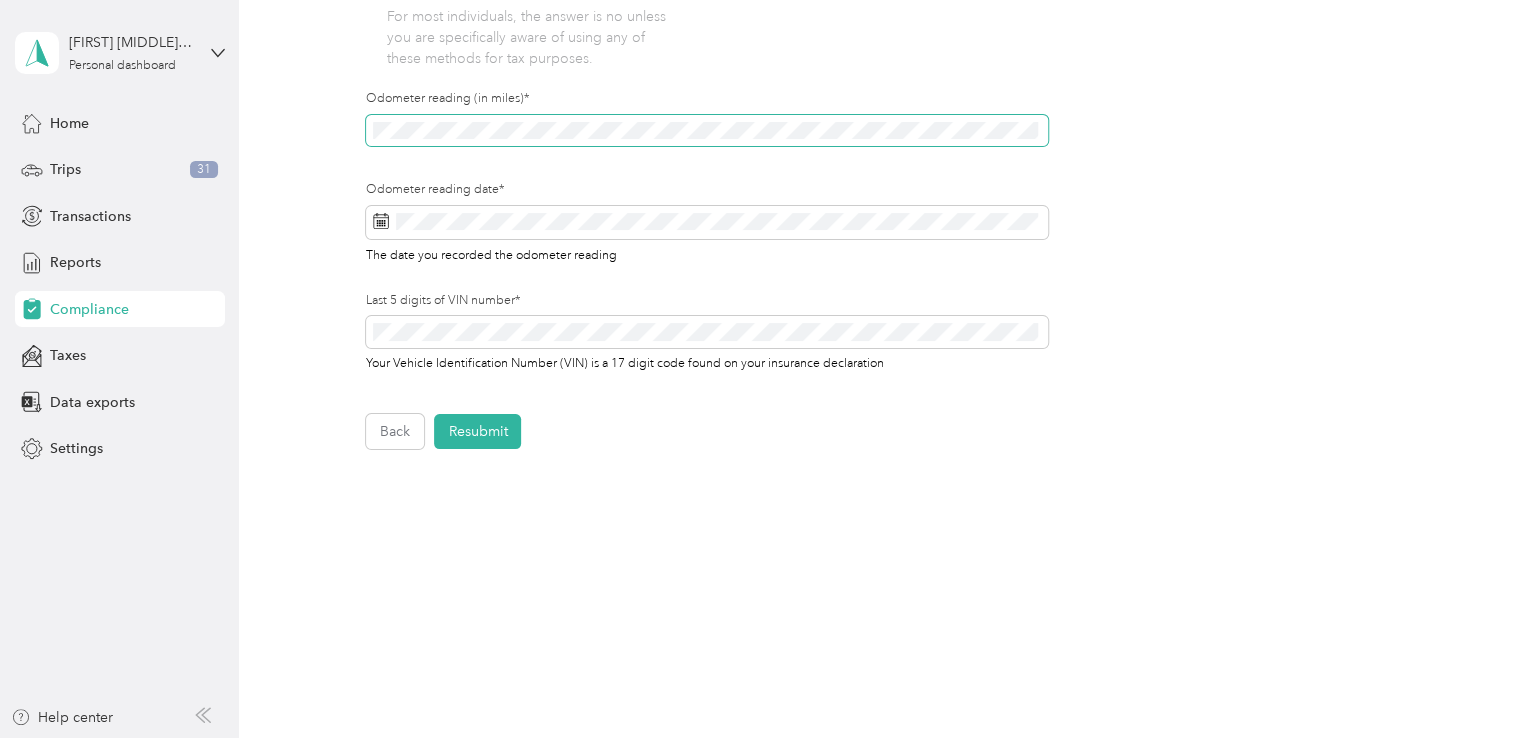 scroll, scrollTop: 624, scrollLeft: 0, axis: vertical 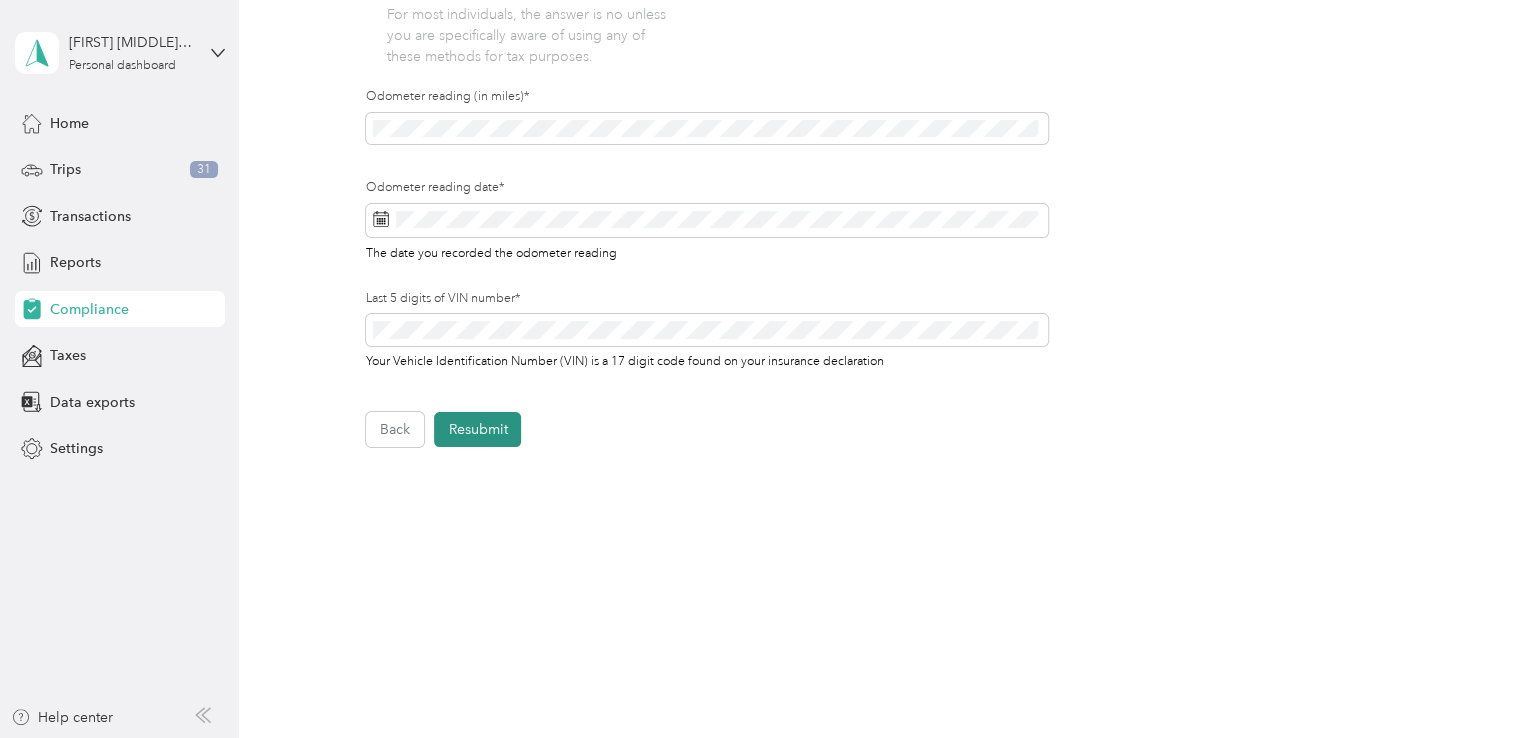 click on "Resubmit" at bounding box center (477, 429) 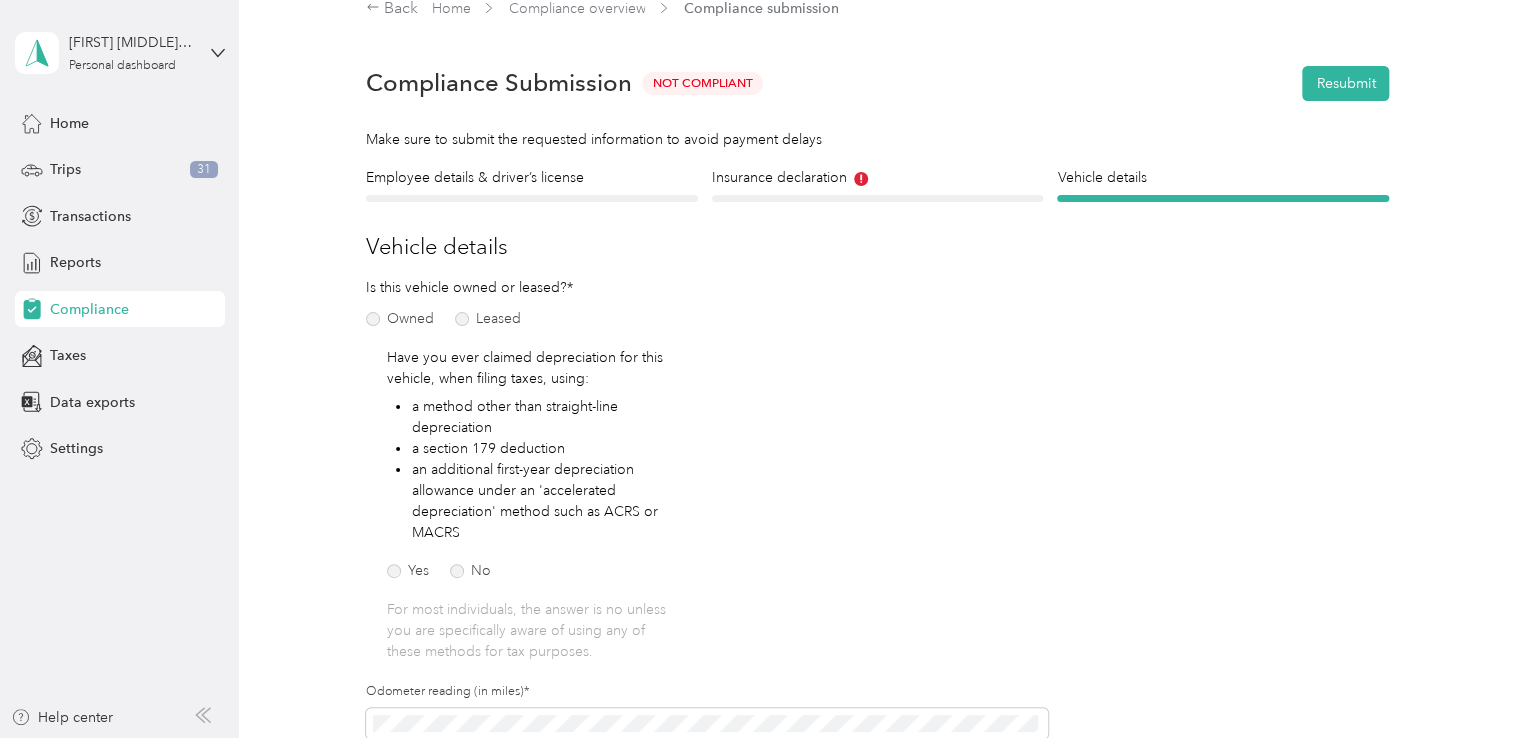 scroll, scrollTop: 24, scrollLeft: 0, axis: vertical 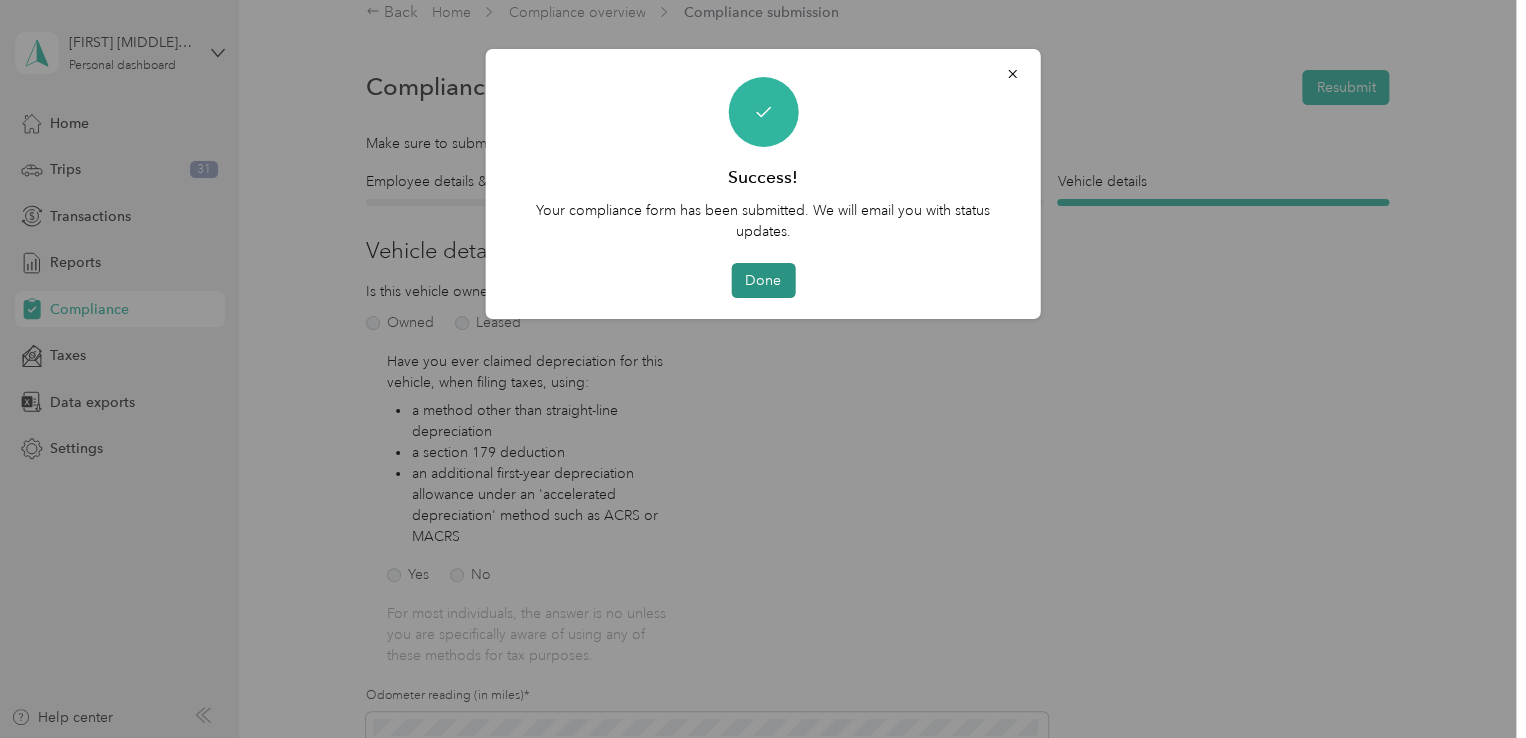 click on "Done" at bounding box center [763, 280] 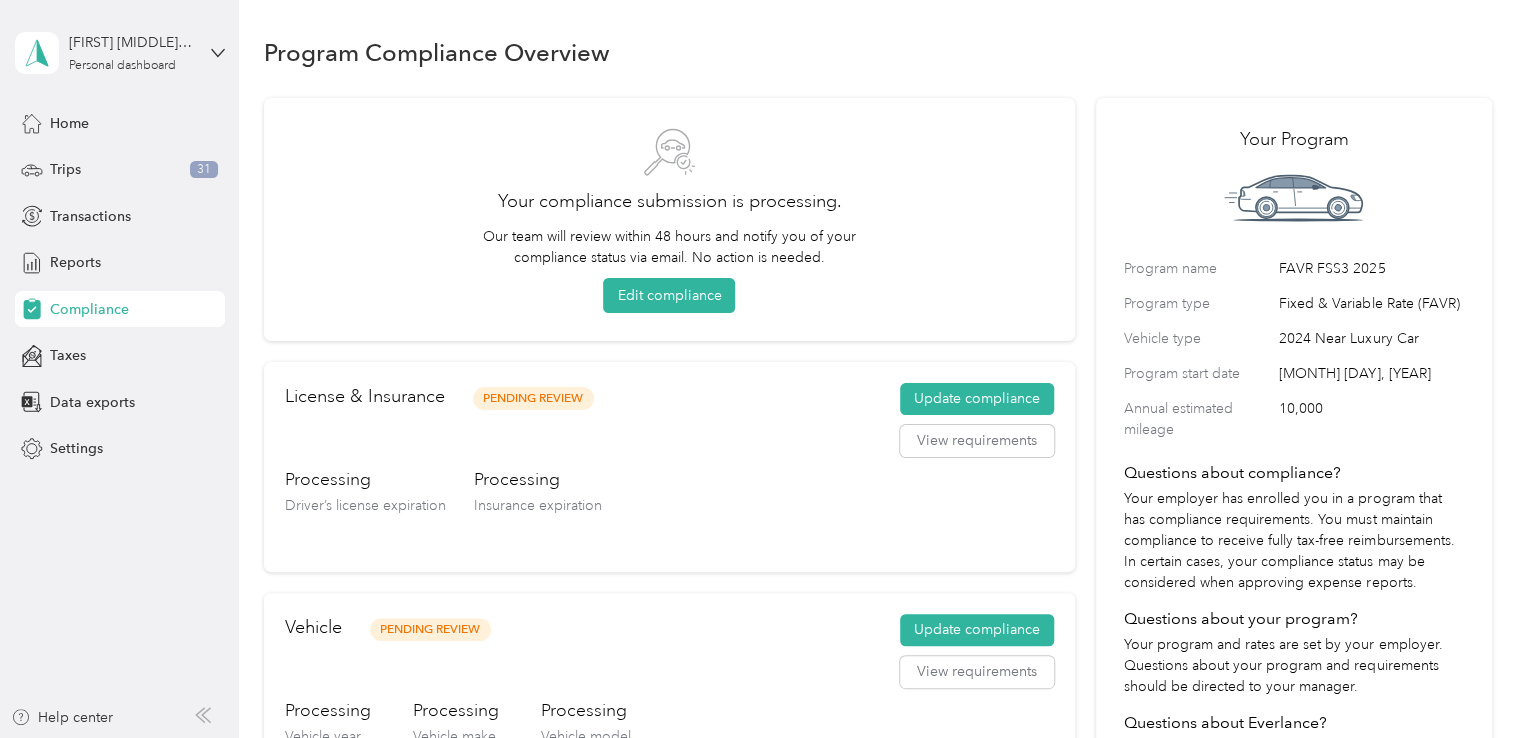 scroll, scrollTop: 0, scrollLeft: 0, axis: both 